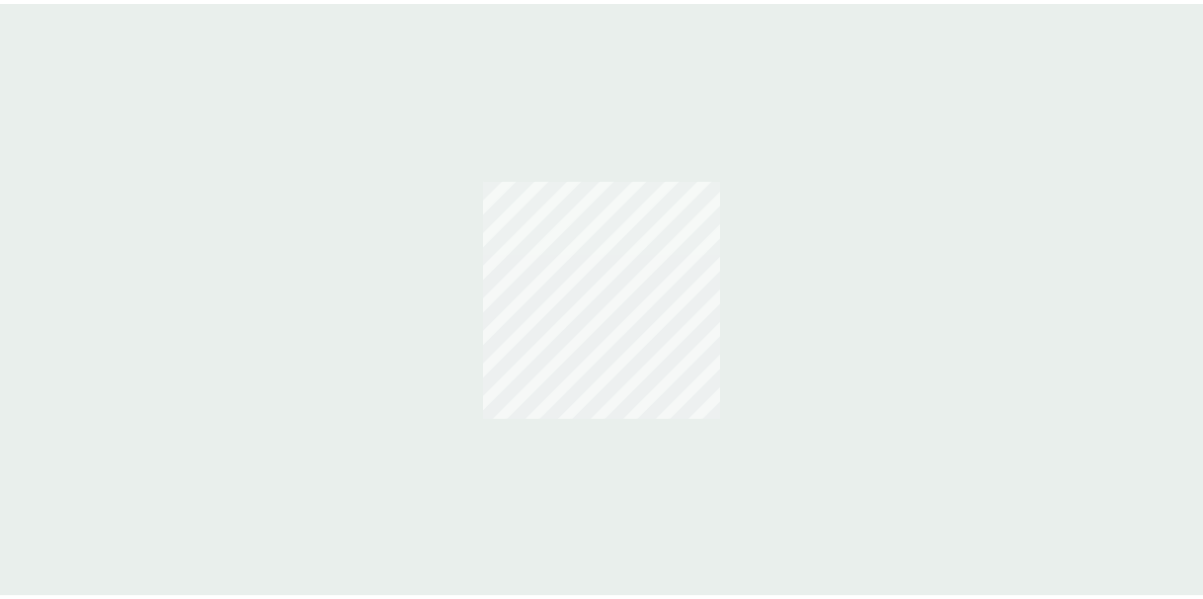 scroll, scrollTop: 0, scrollLeft: 0, axis: both 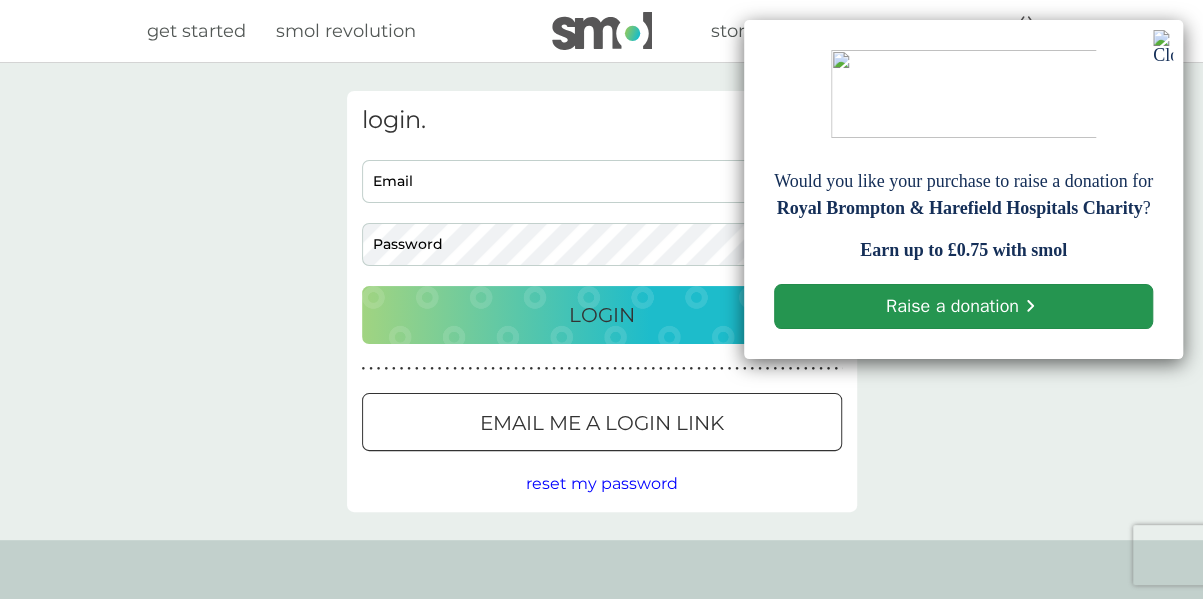 click on "Raise a donation" at bounding box center [963, 306] 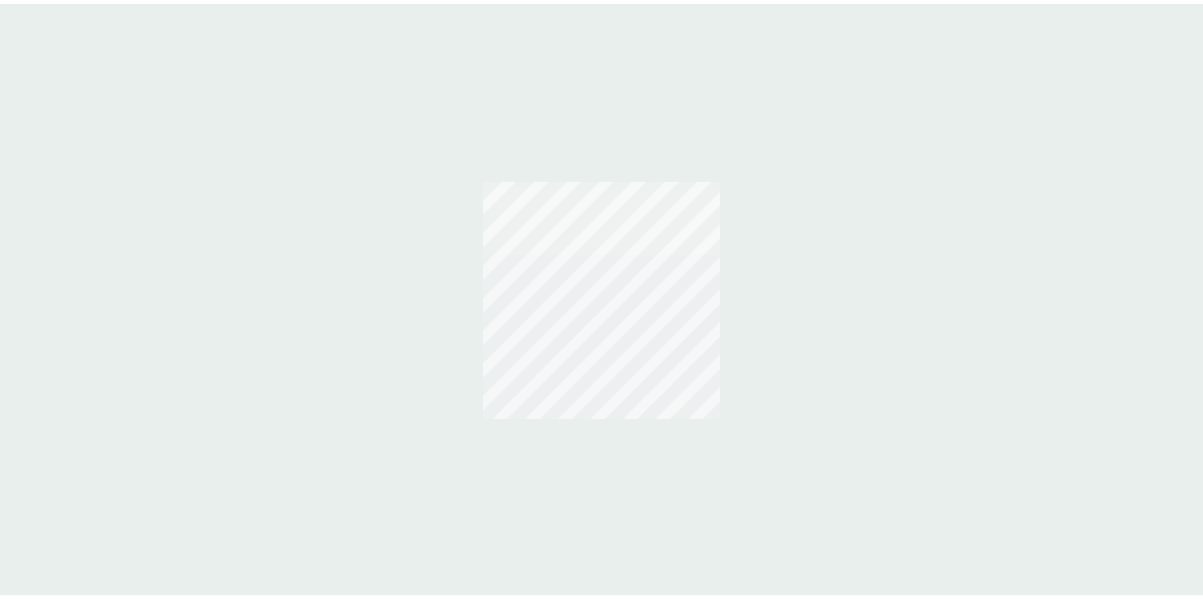 scroll, scrollTop: 0, scrollLeft: 0, axis: both 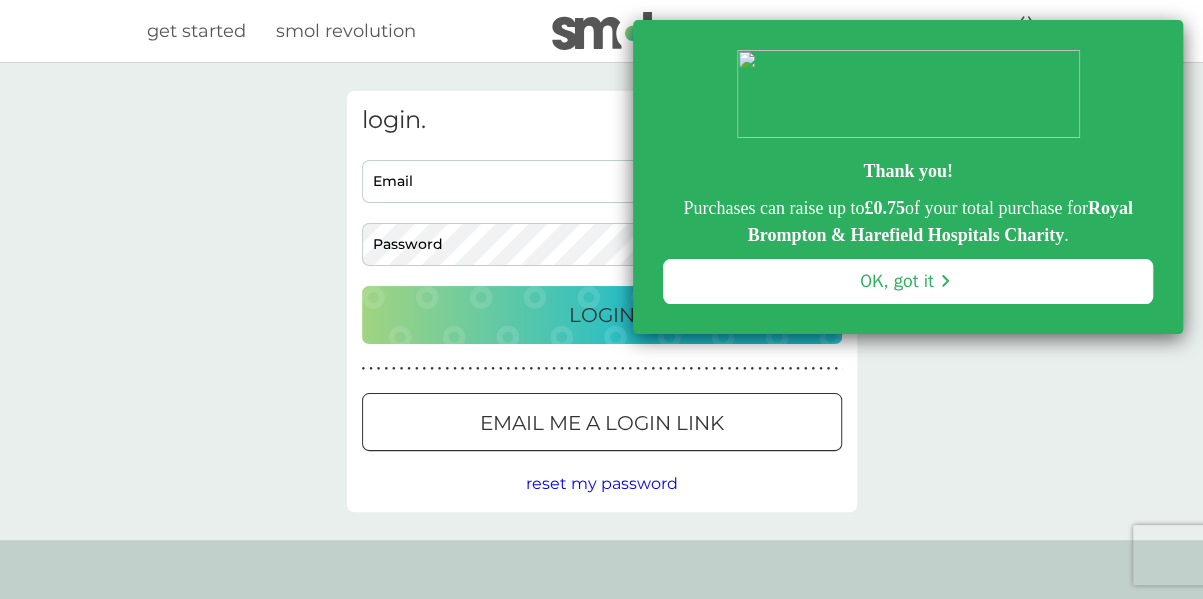 click on "OK, got it" at bounding box center (908, 281) 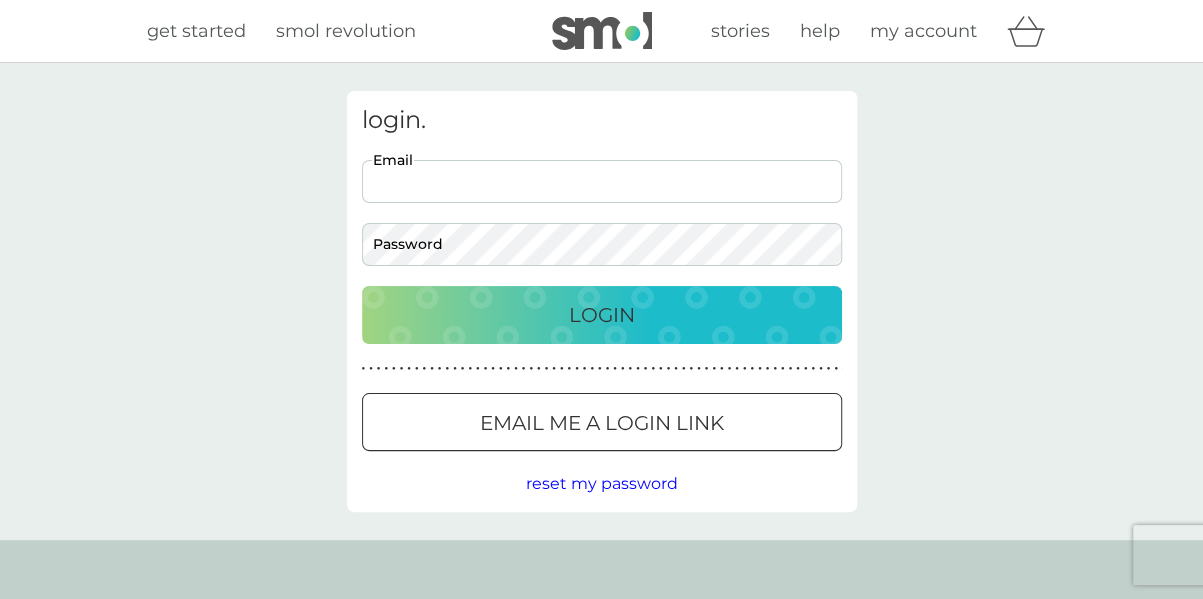click on "Email" at bounding box center (602, 181) 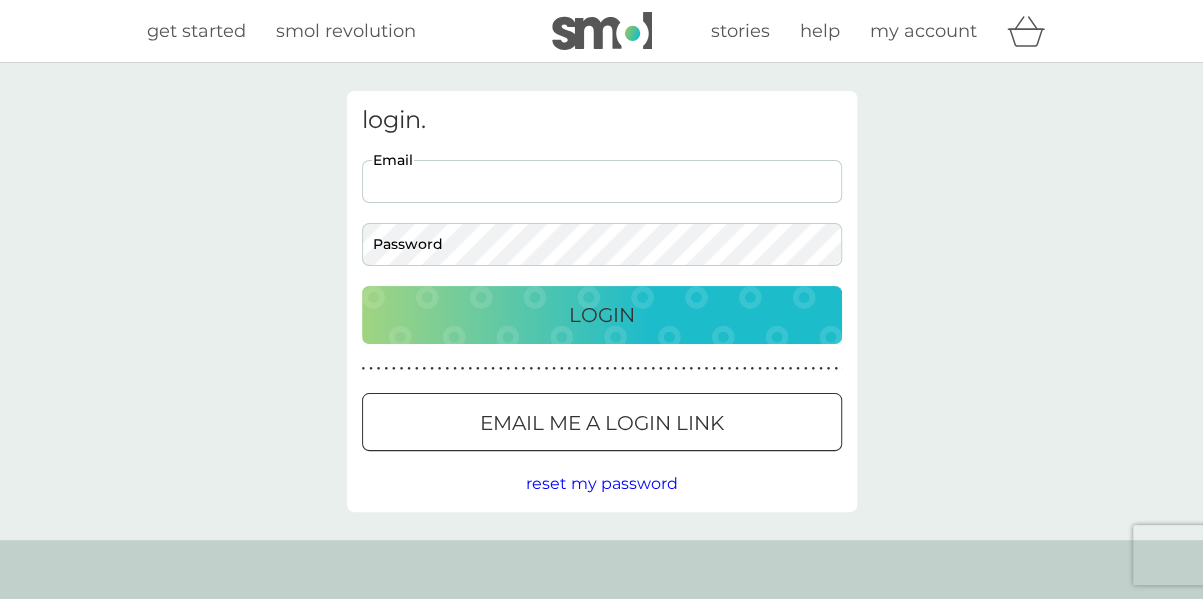 type on "sue.f@skiwrite.co.uk" 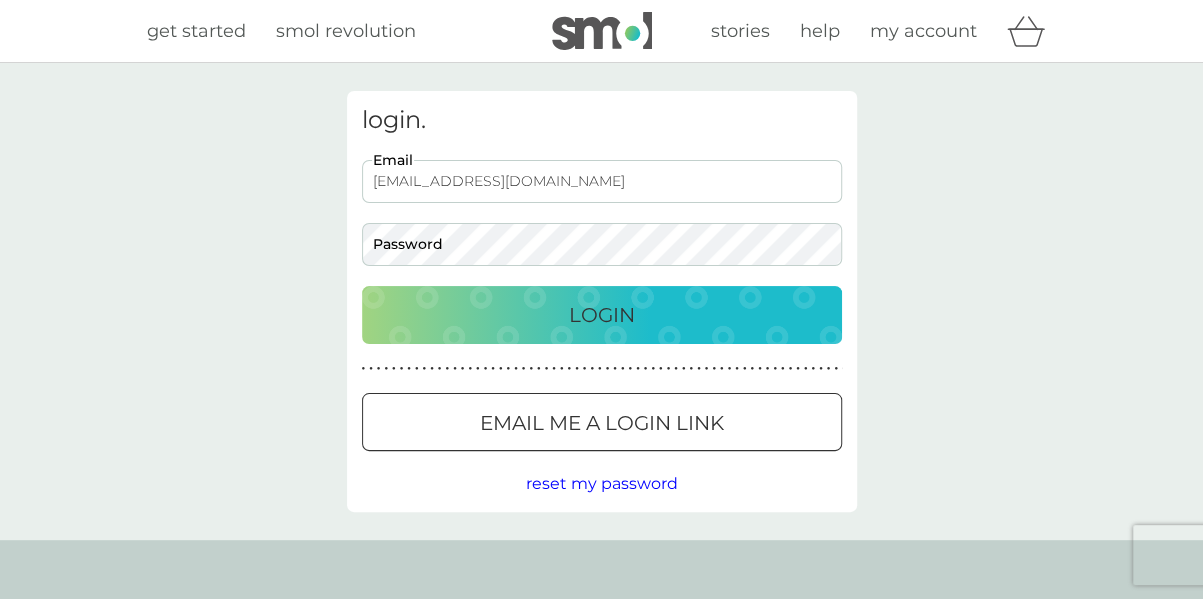 click on "Login" at bounding box center (602, 315) 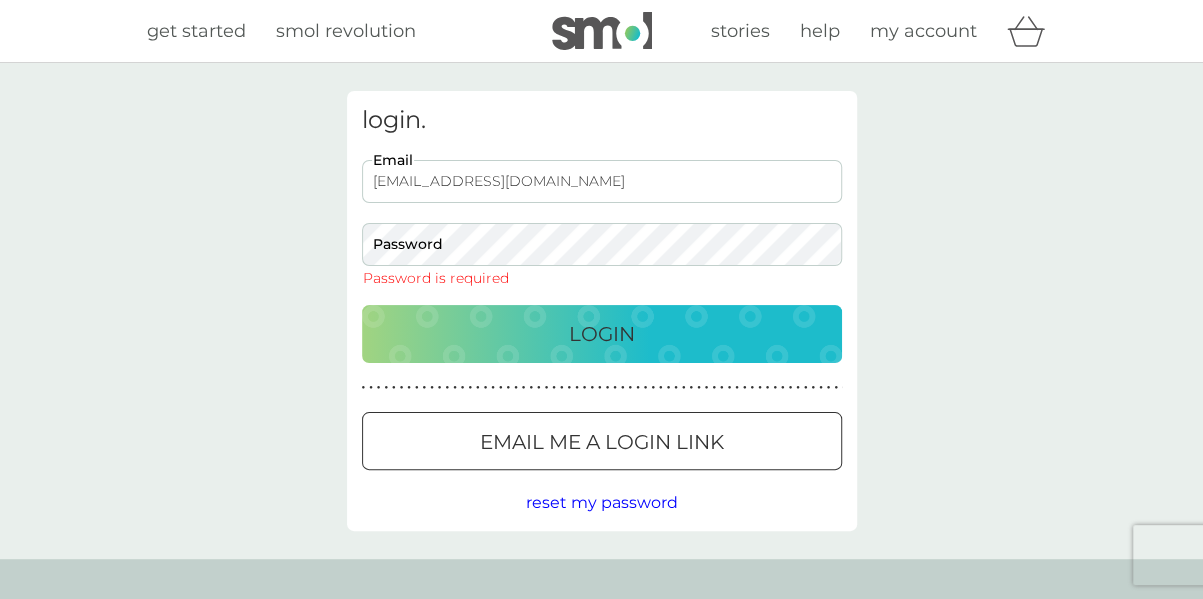 click on "Email me a login link" at bounding box center [602, 442] 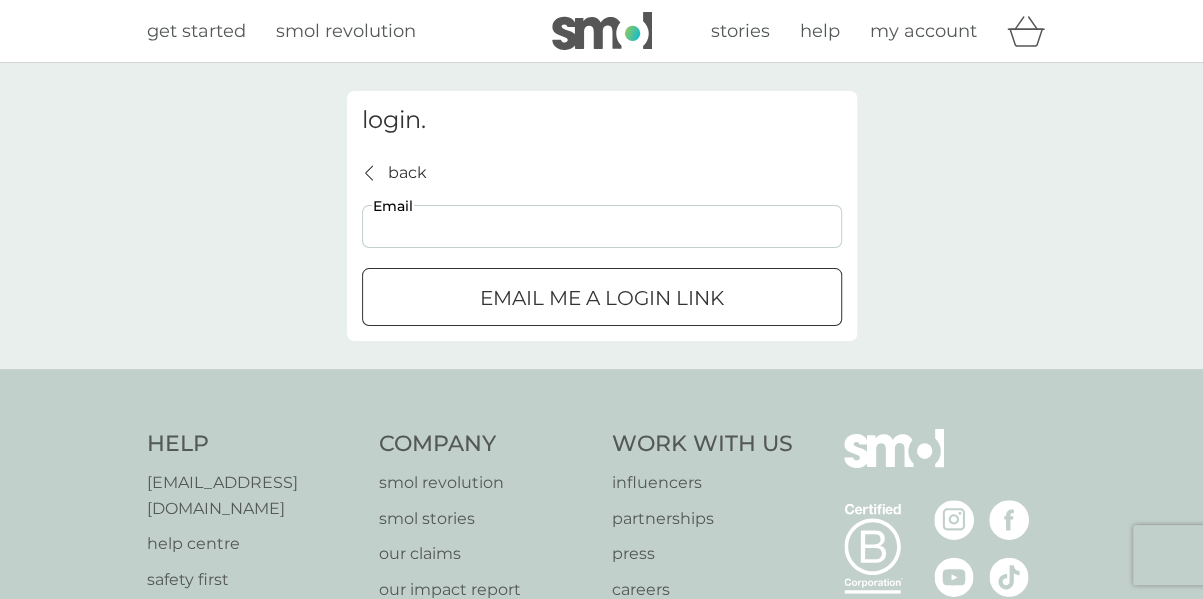 click on "Email" at bounding box center (602, 226) 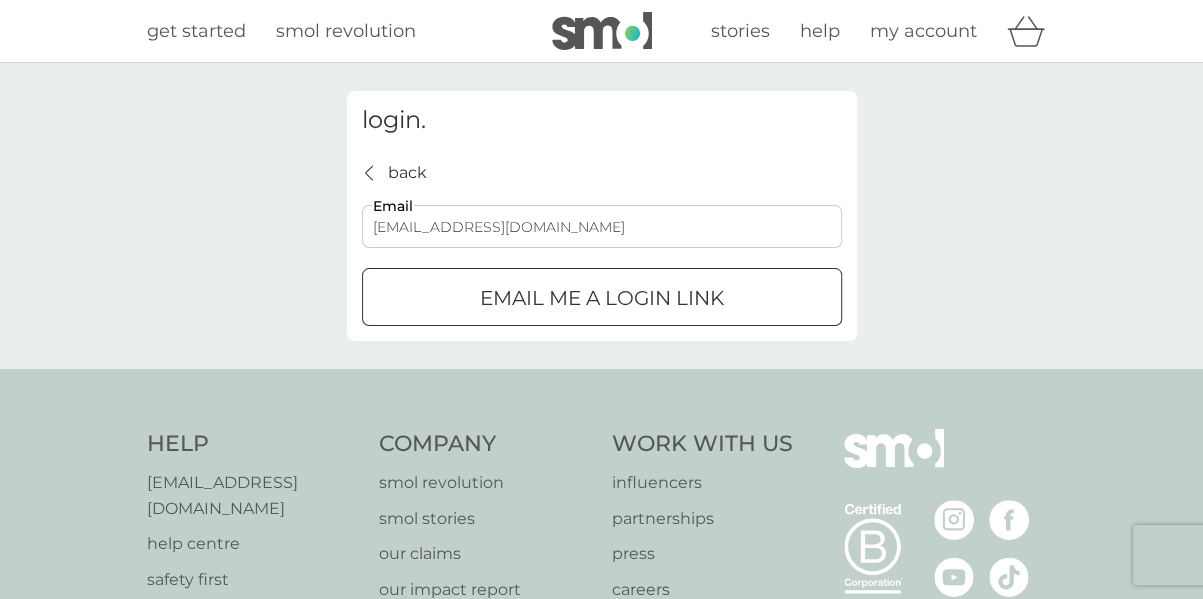 click on "Email me a login link" at bounding box center (602, 298) 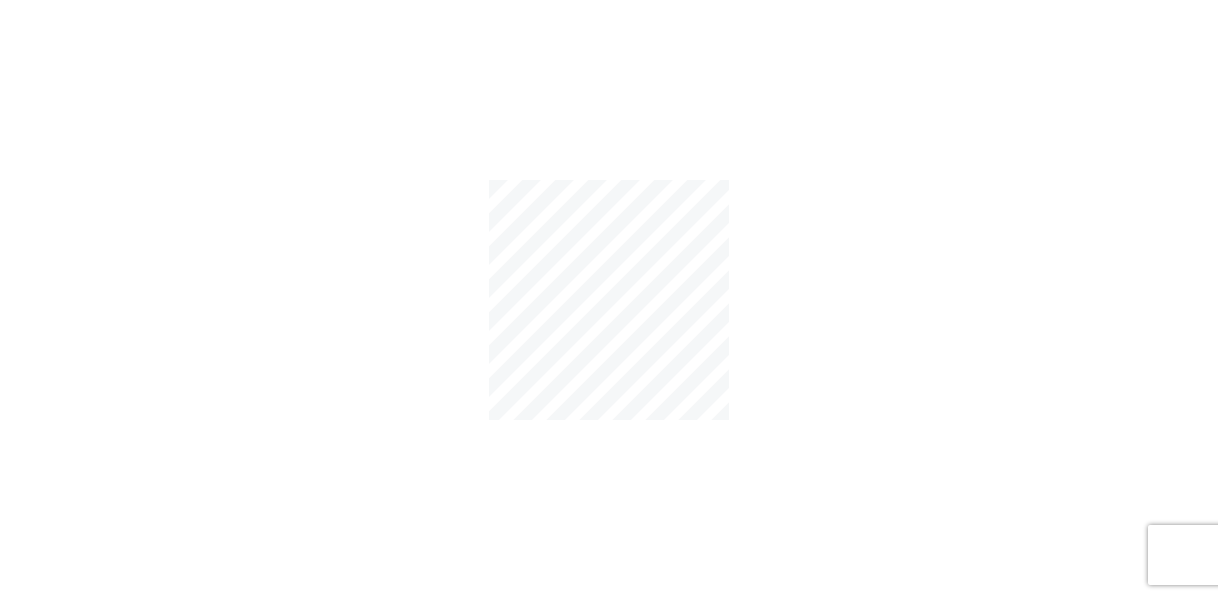 scroll, scrollTop: 0, scrollLeft: 0, axis: both 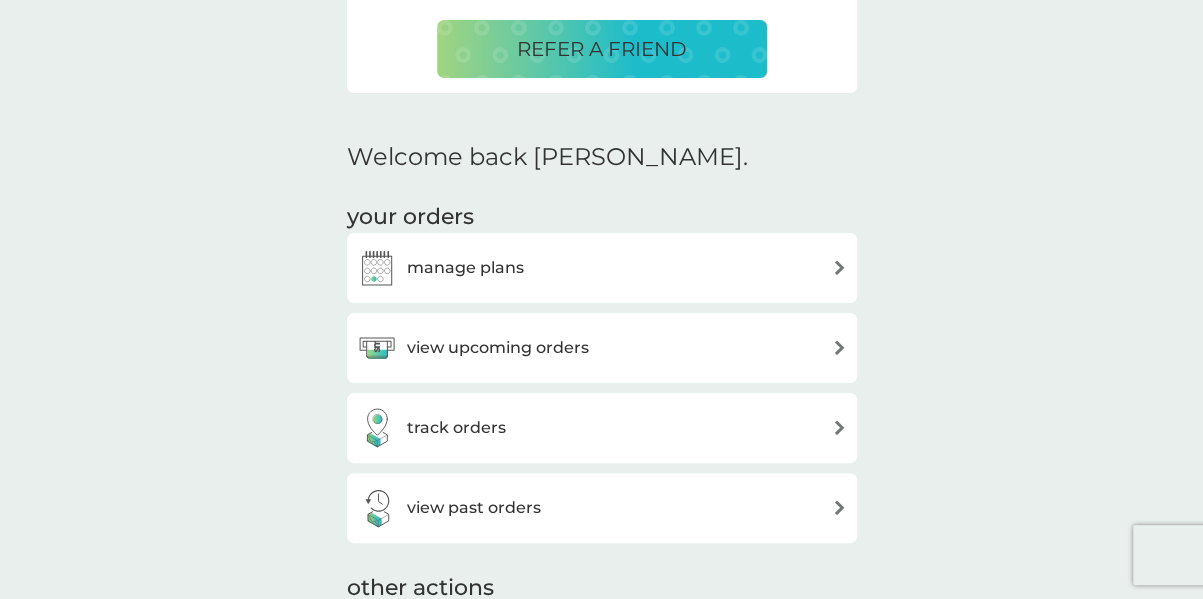 click on "view upcoming orders" at bounding box center [602, 348] 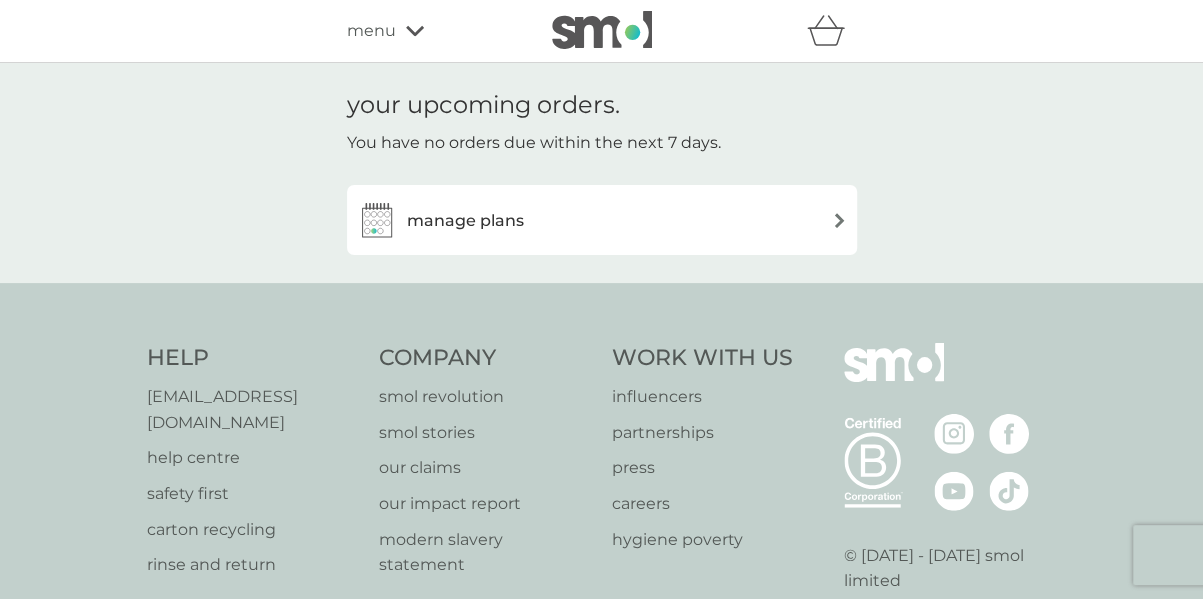click on "manage plans" at bounding box center (602, 220) 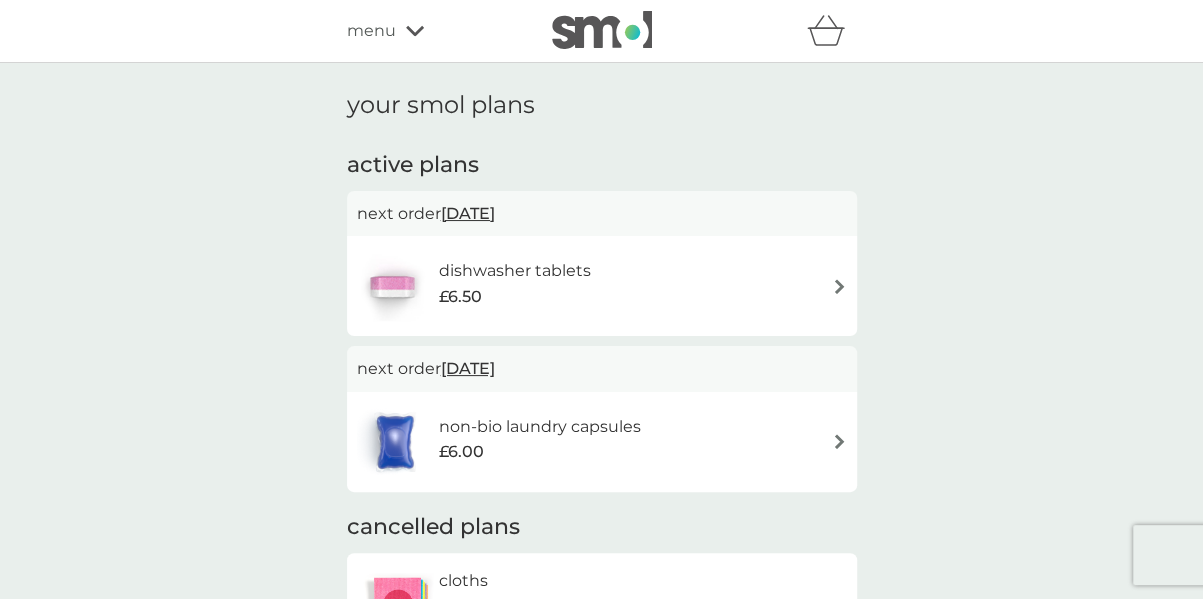 click at bounding box center (839, 286) 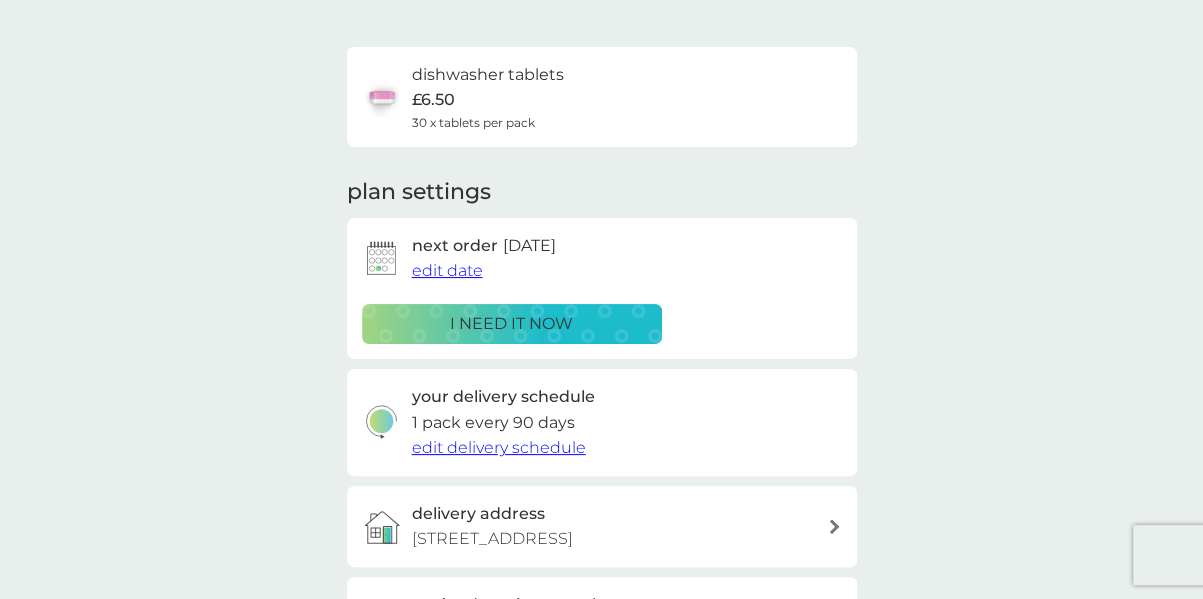 scroll, scrollTop: 0, scrollLeft: 0, axis: both 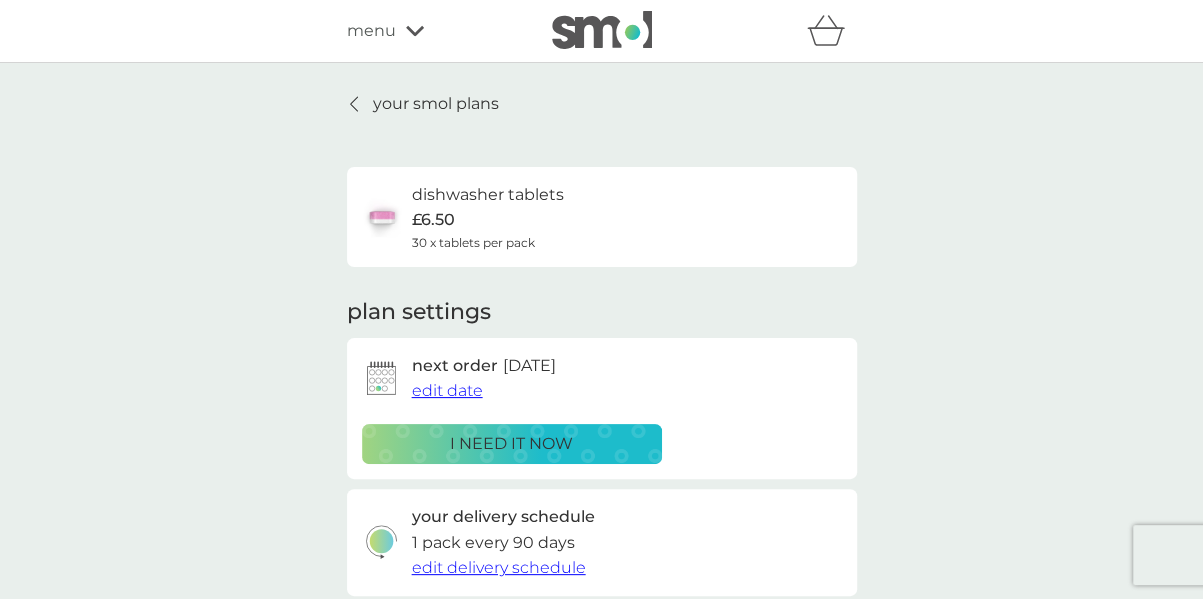 click on "your smol plans" at bounding box center [436, 104] 